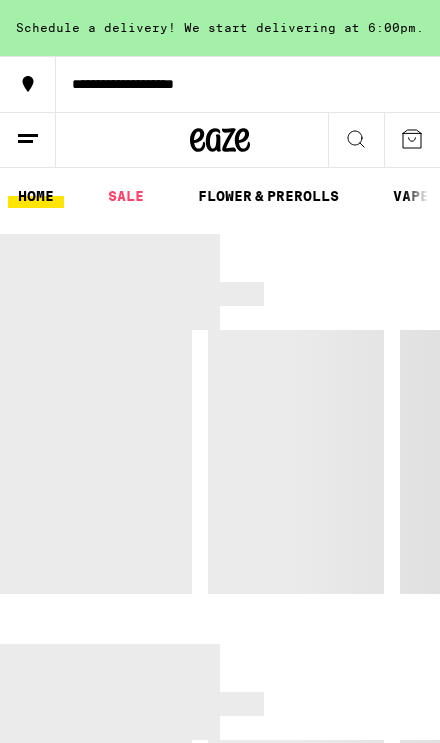 scroll, scrollTop: 0, scrollLeft: 0, axis: both 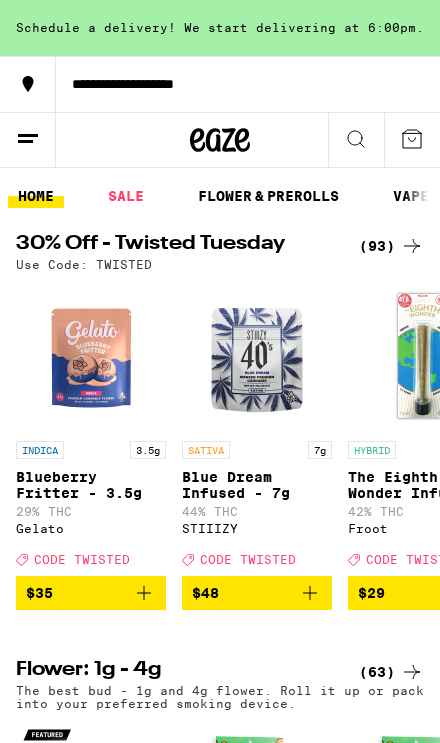 click on "$35" at bounding box center [91, 593] 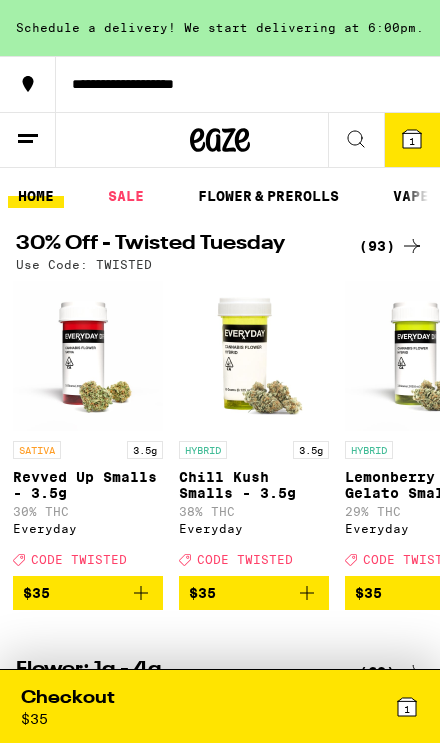 scroll, scrollTop: 0, scrollLeft: 10819, axis: horizontal 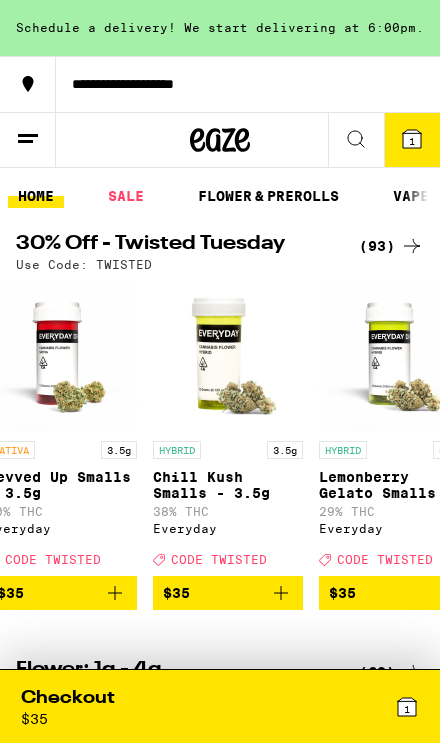 click on "$35" at bounding box center [228, 593] 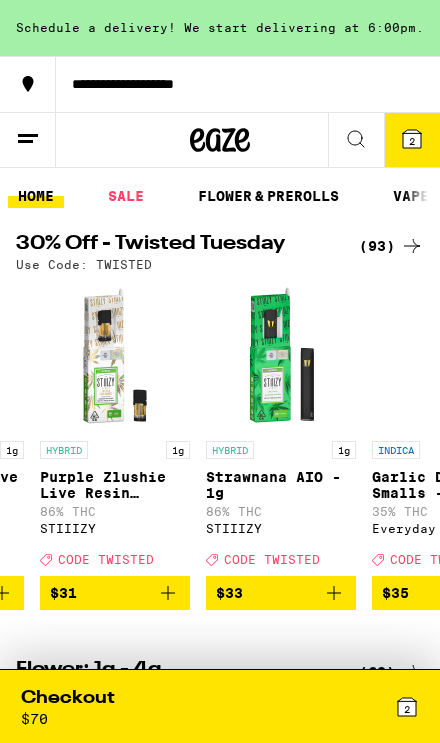 scroll, scrollTop: 0, scrollLeft: 10268, axis: horizontal 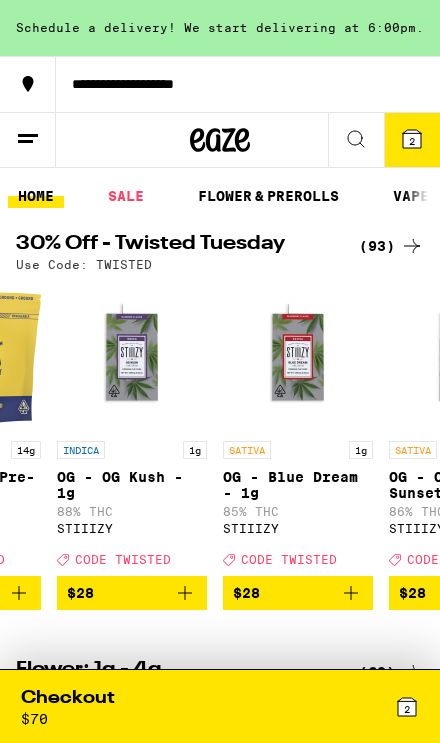 click 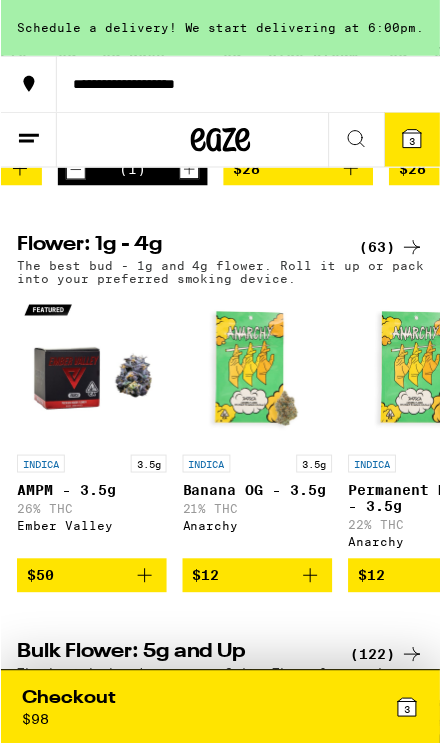 scroll, scrollTop: 425, scrollLeft: 0, axis: vertical 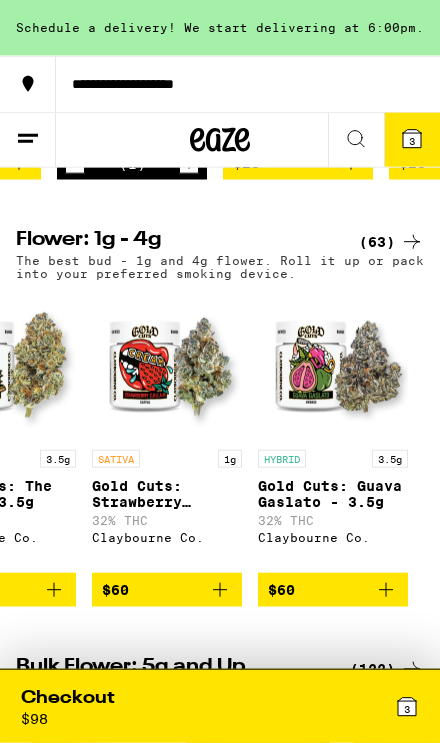 click on "$60" at bounding box center [333, 590] 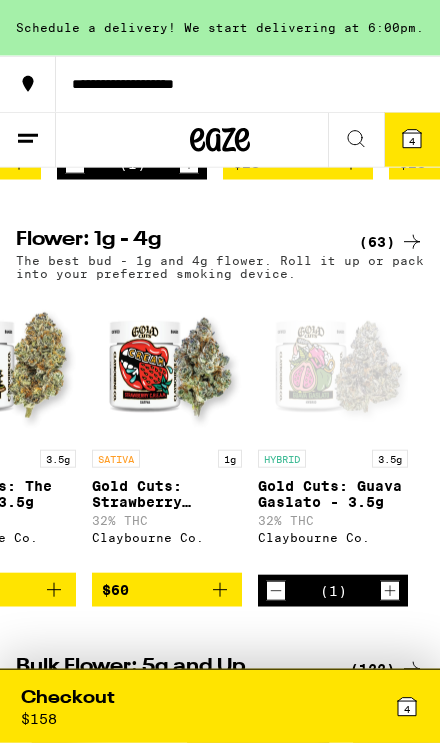 click on "4" at bounding box center (319, 706) 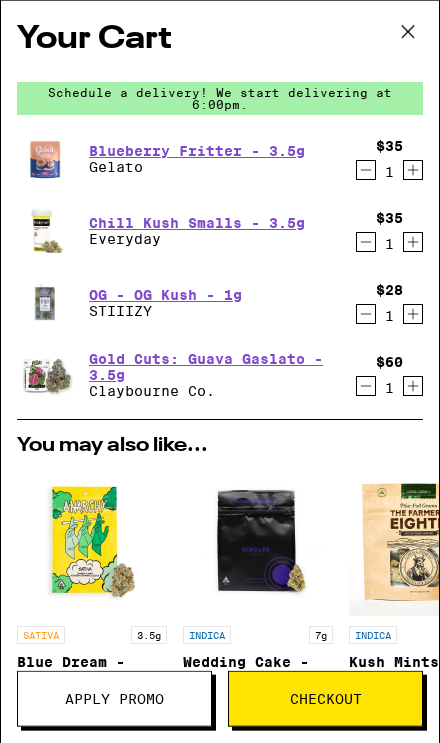 click on "Apply Promo" at bounding box center (114, 699) 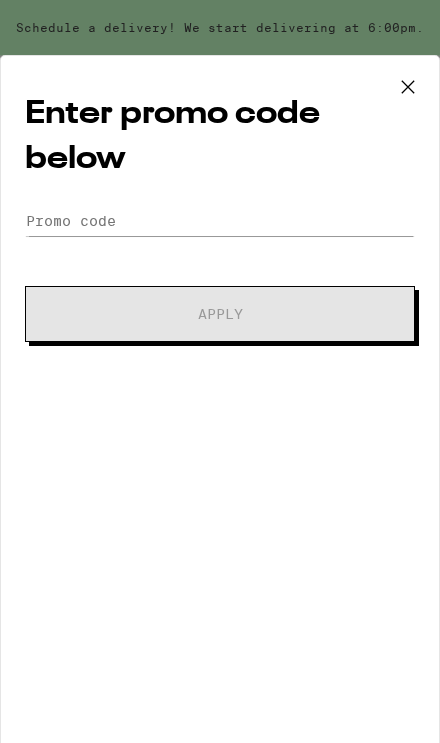 scroll, scrollTop: 0, scrollLeft: 0, axis: both 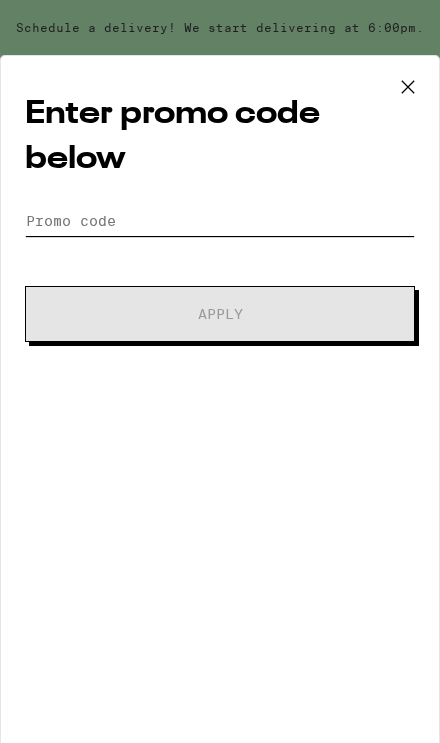 click on "Promo Code" at bounding box center (220, 221) 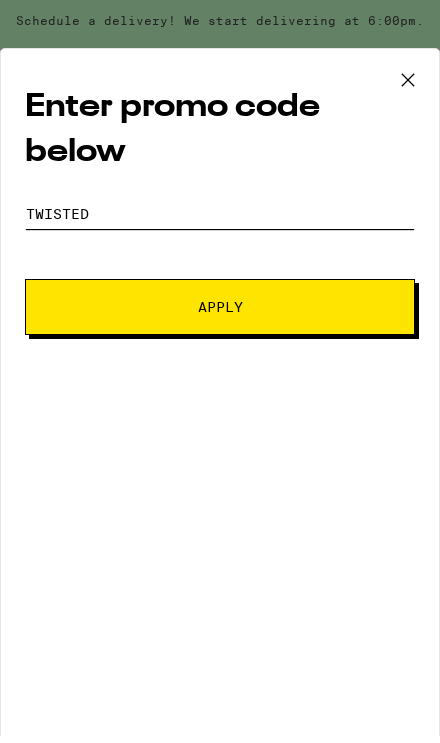 type on "Twisted" 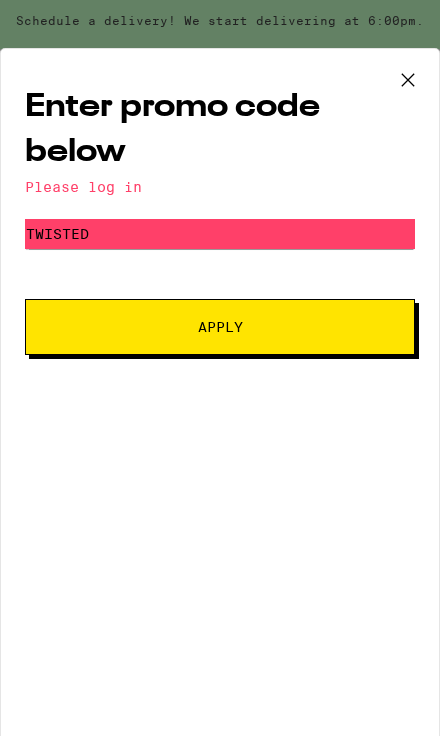 click on "Apply" at bounding box center (220, 334) 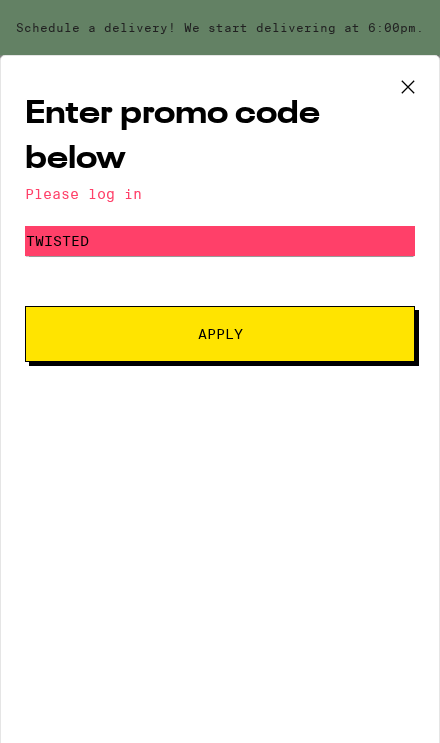 click 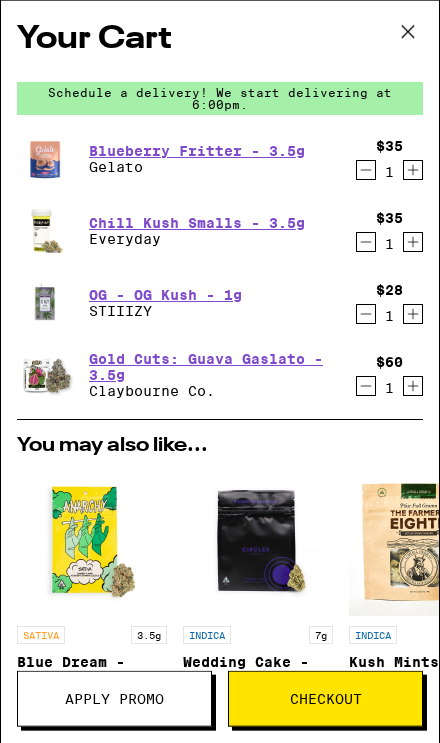 scroll, scrollTop: 431, scrollLeft: 0, axis: vertical 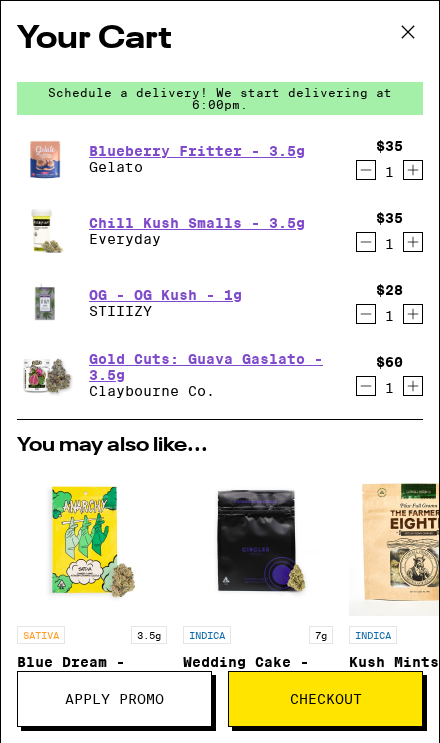 click 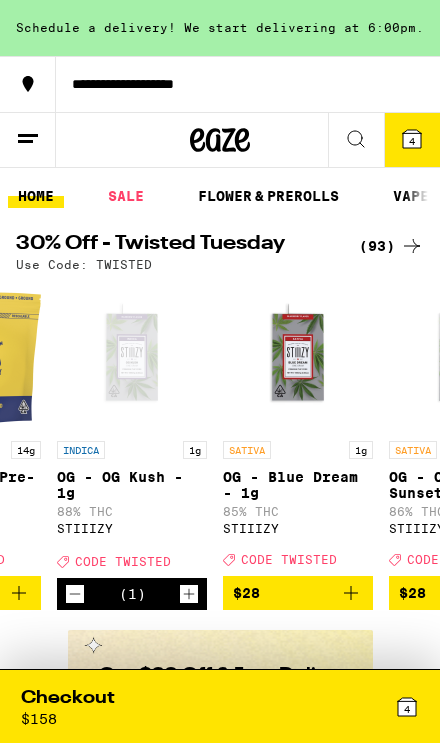 scroll, scrollTop: 0, scrollLeft: 0, axis: both 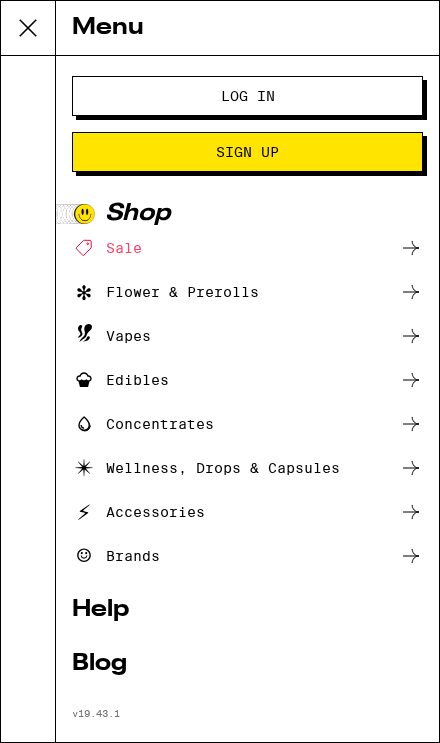 click on "Log In" at bounding box center [247, 96] 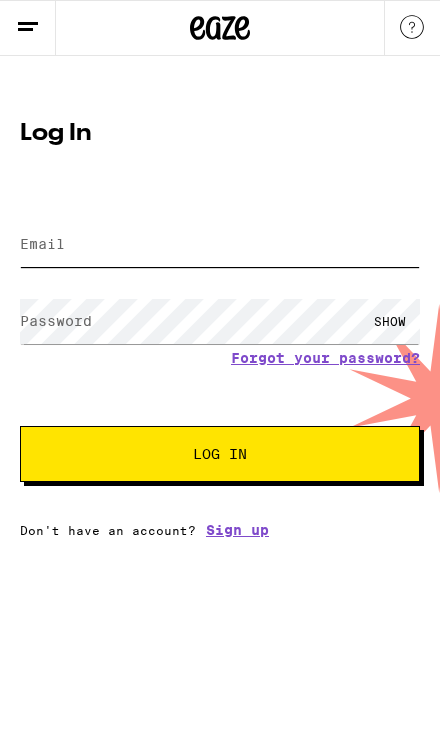click on "Email" at bounding box center [220, 244] 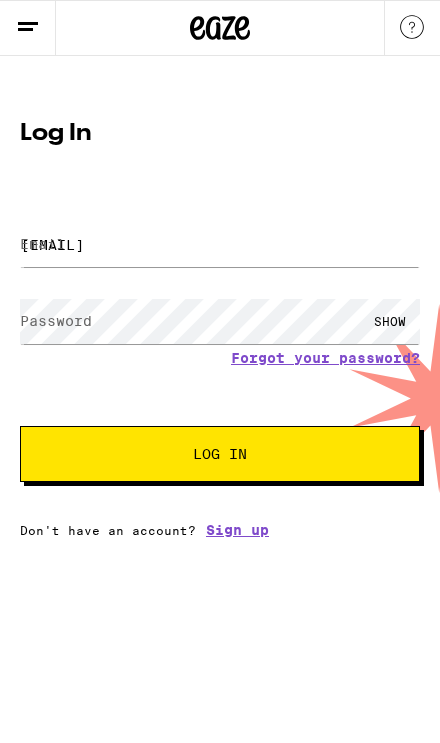 click on "Log In" at bounding box center [220, 454] 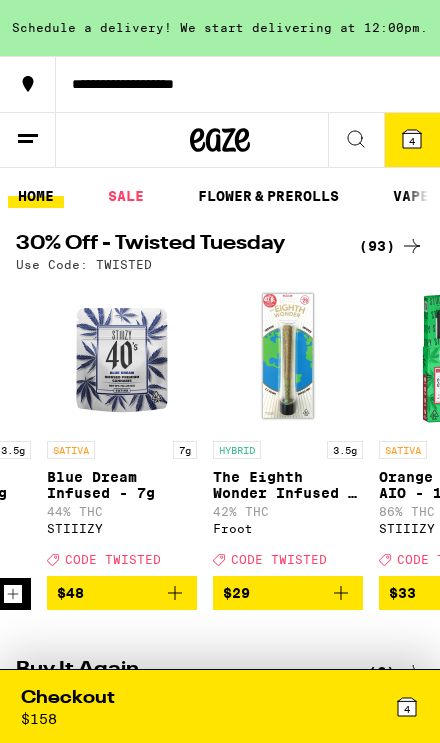 scroll, scrollTop: 0, scrollLeft: 136, axis: horizontal 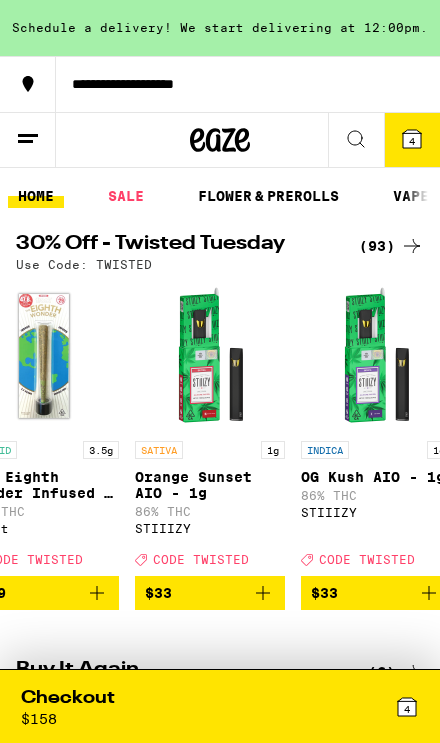 click on "4" at bounding box center (412, 140) 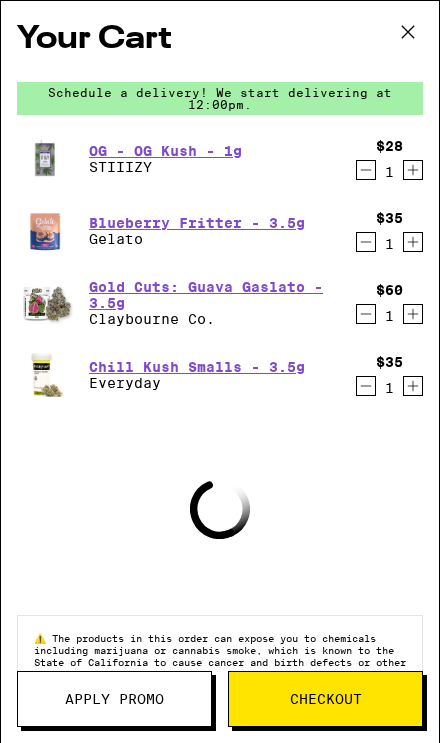 click on "Apply Promo" at bounding box center (114, 699) 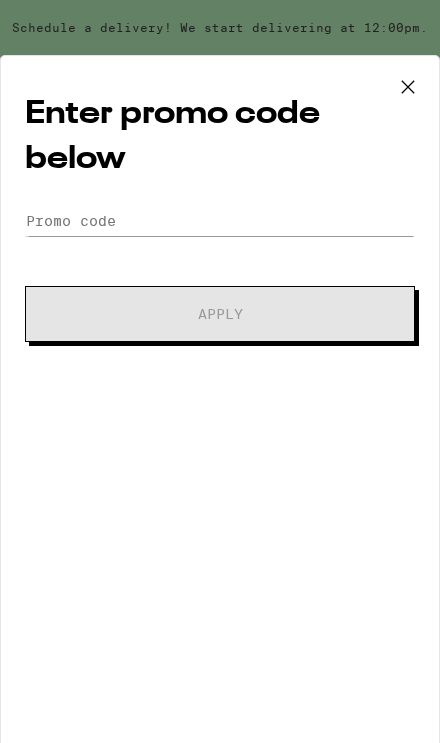 scroll, scrollTop: 0, scrollLeft: 0, axis: both 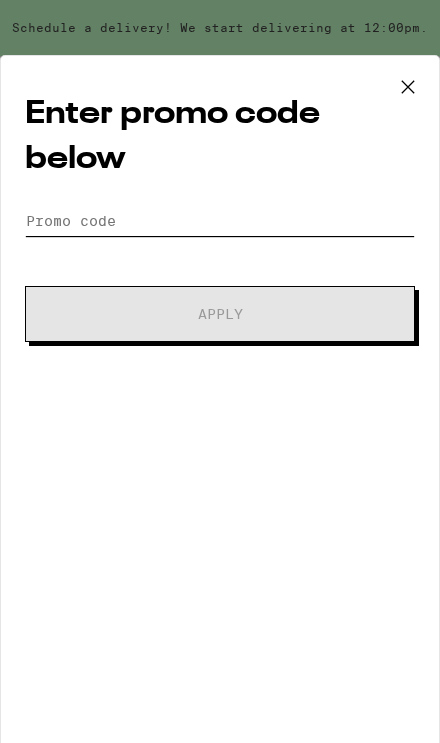 click on "Promo Code" at bounding box center [220, 221] 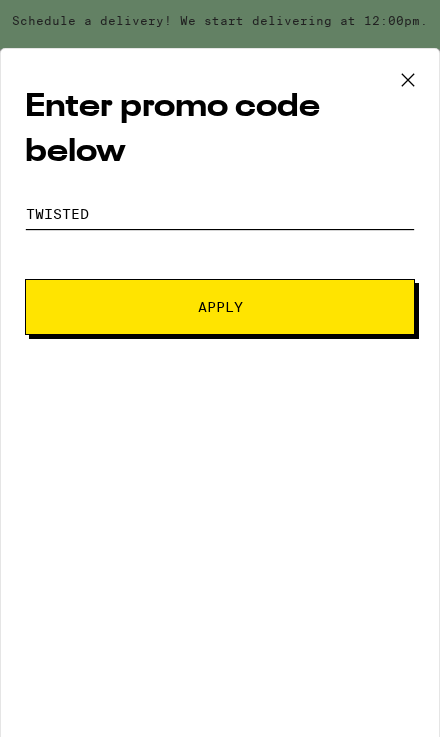 type on "Twisted" 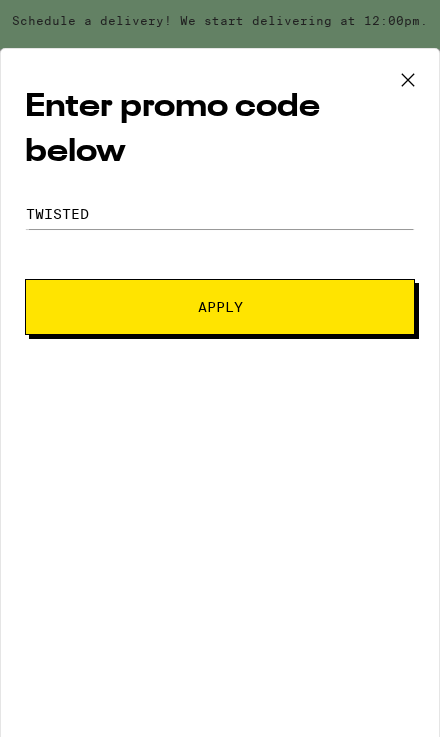 click on "Apply" at bounding box center (220, 314) 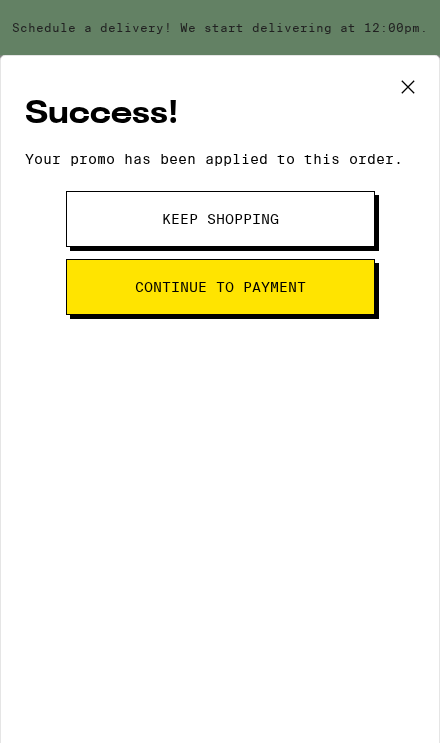click on "Continue to payment" at bounding box center [220, 287] 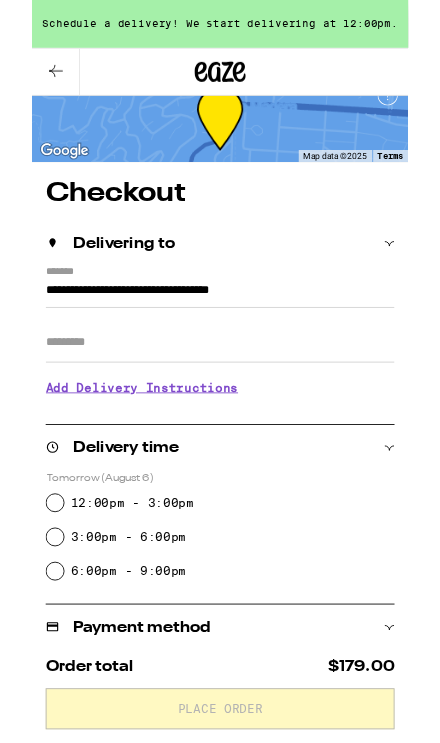 scroll, scrollTop: 0, scrollLeft: 0, axis: both 